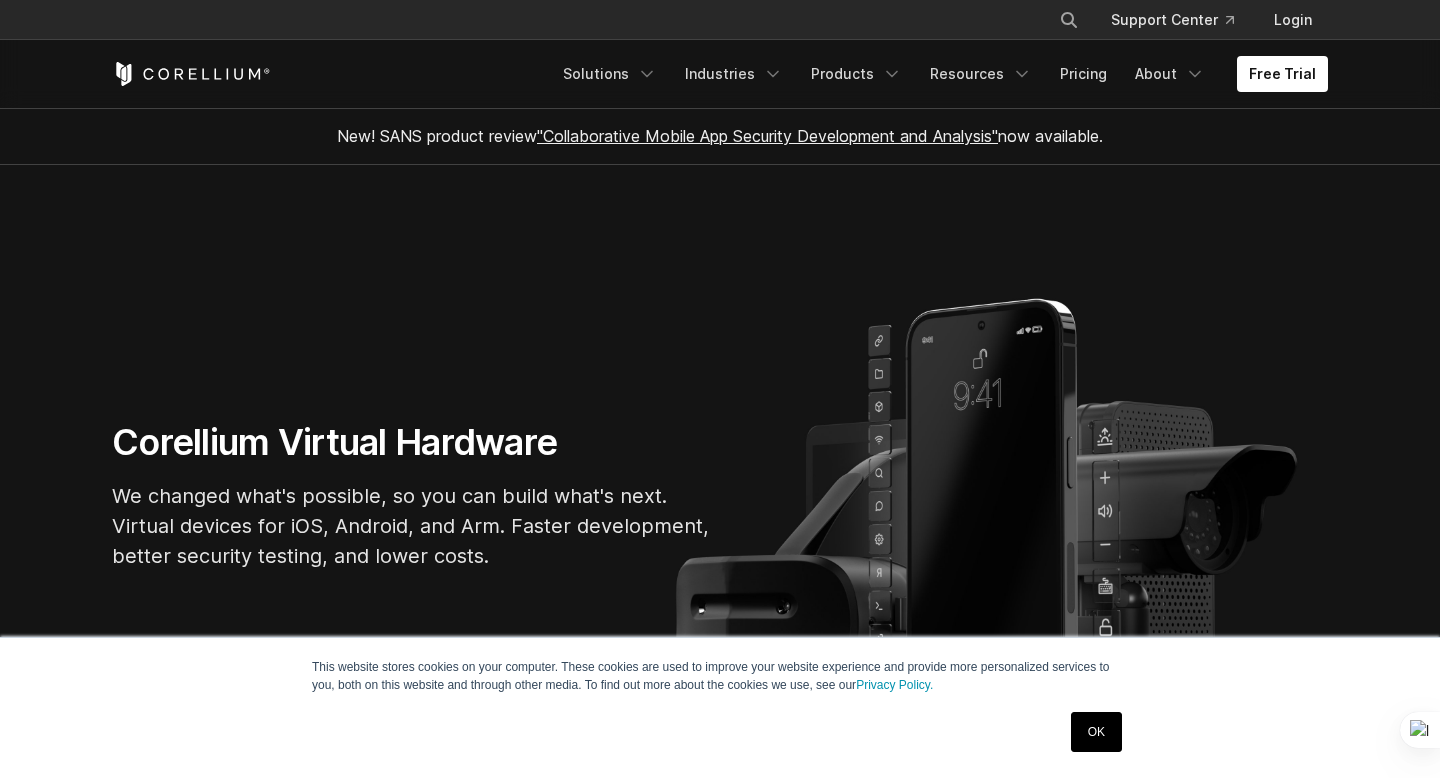 scroll, scrollTop: 0, scrollLeft: 0, axis: both 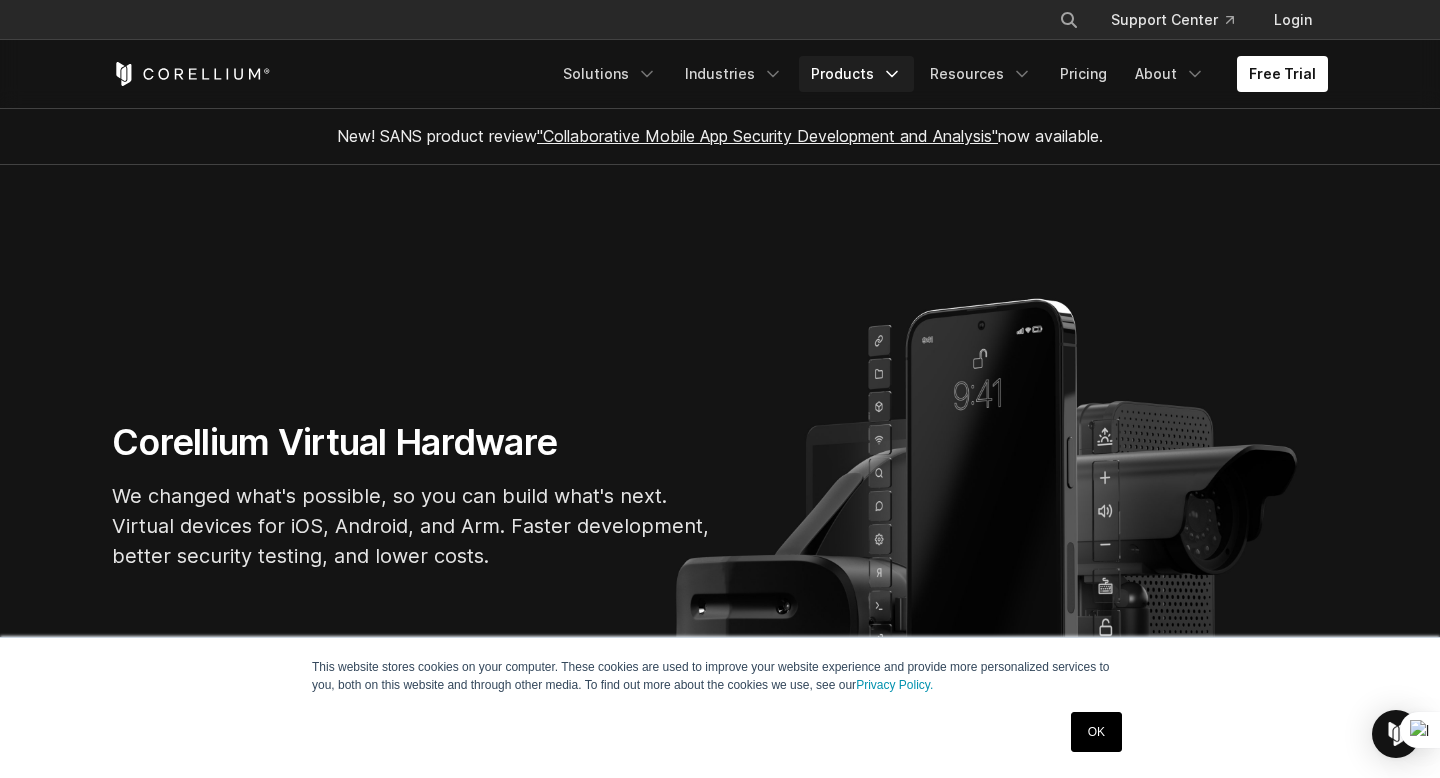 click on "Products" at bounding box center [856, 74] 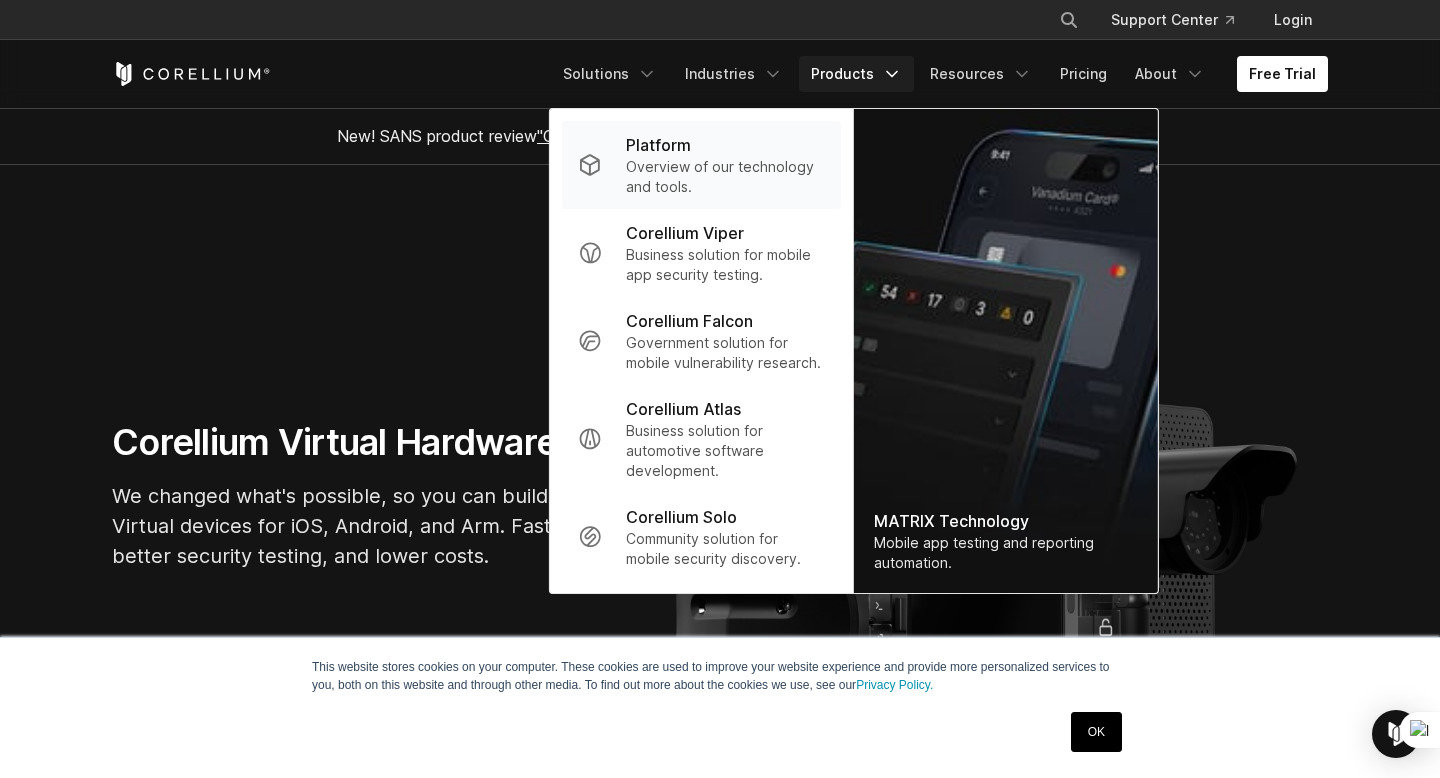 click on "Overview of our technology and tools." at bounding box center (725, 177) 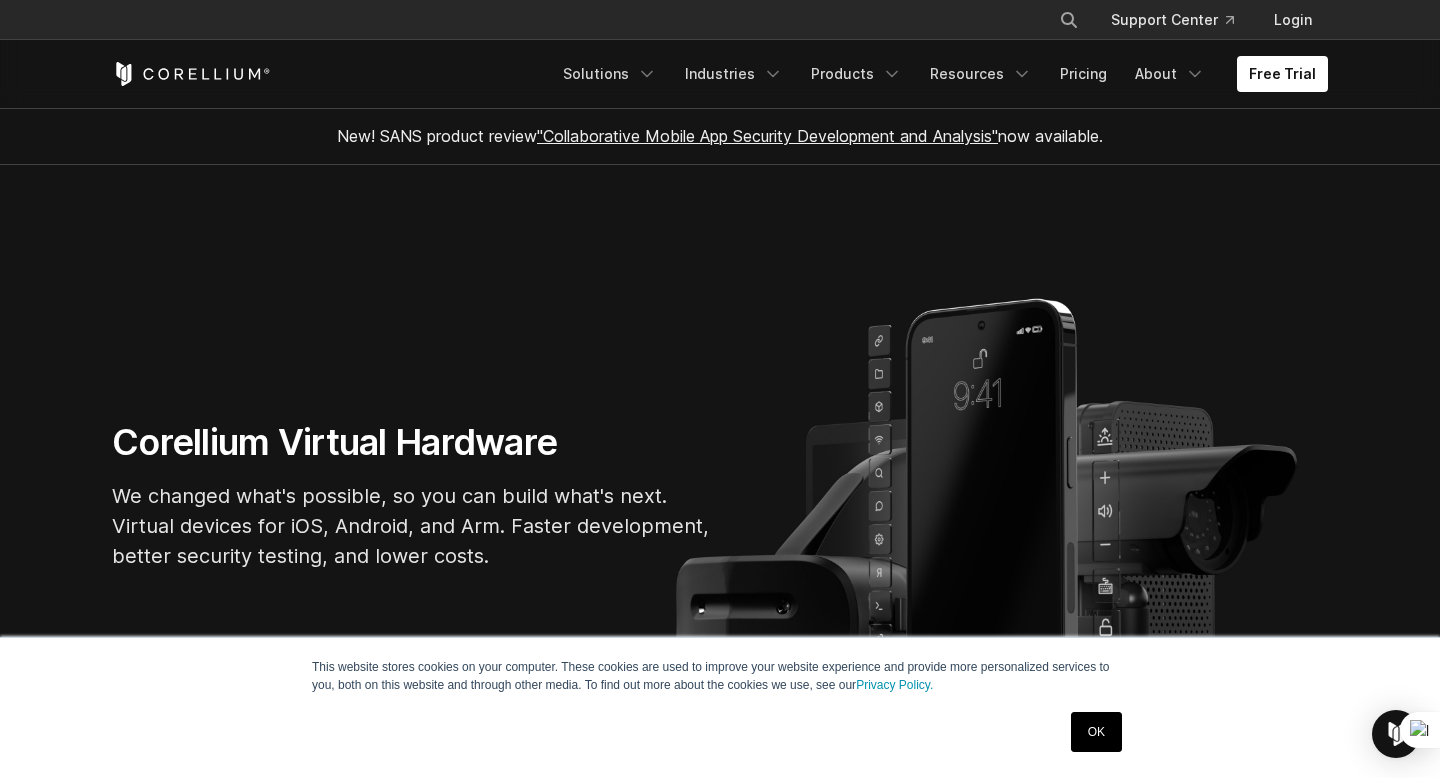 scroll, scrollTop: 0, scrollLeft: 0, axis: both 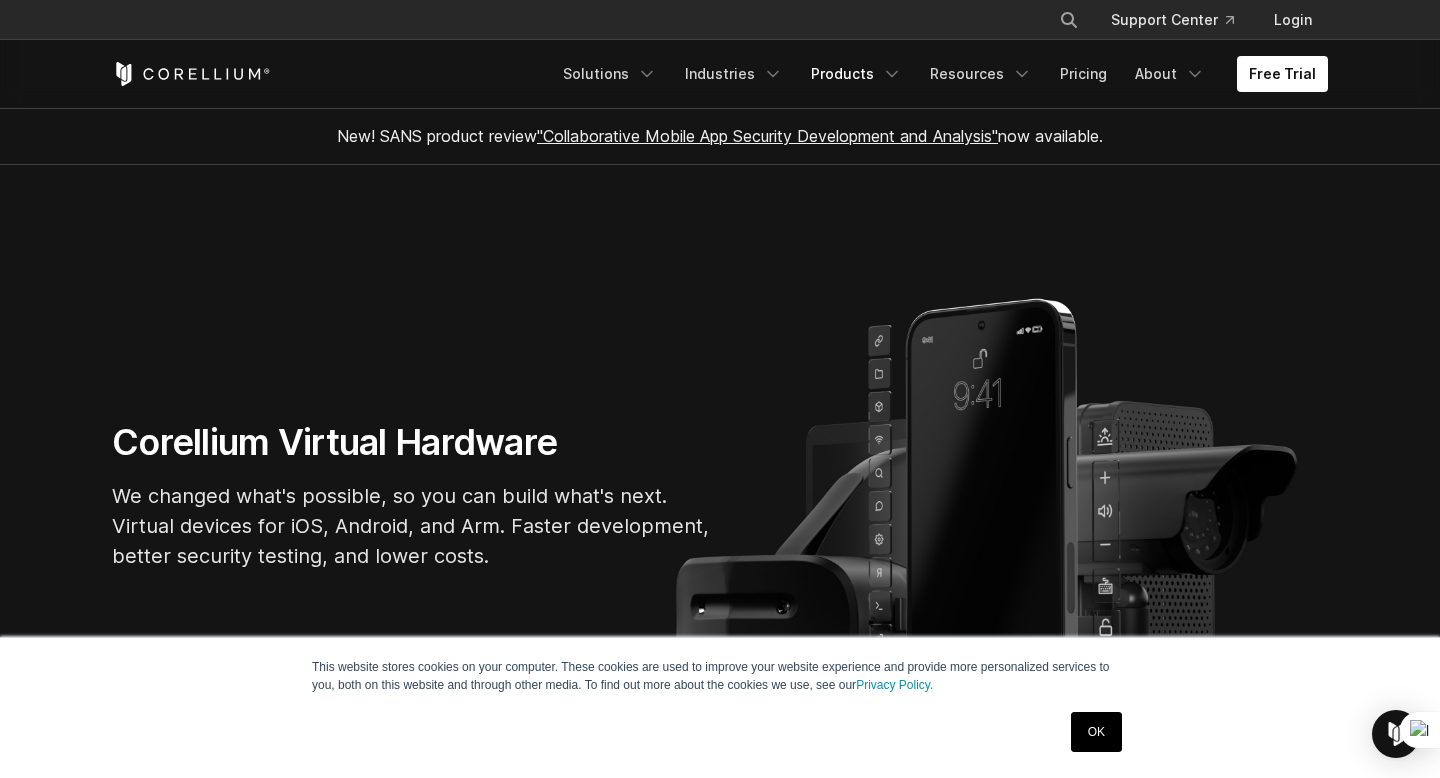 click on "Products" at bounding box center (856, 74) 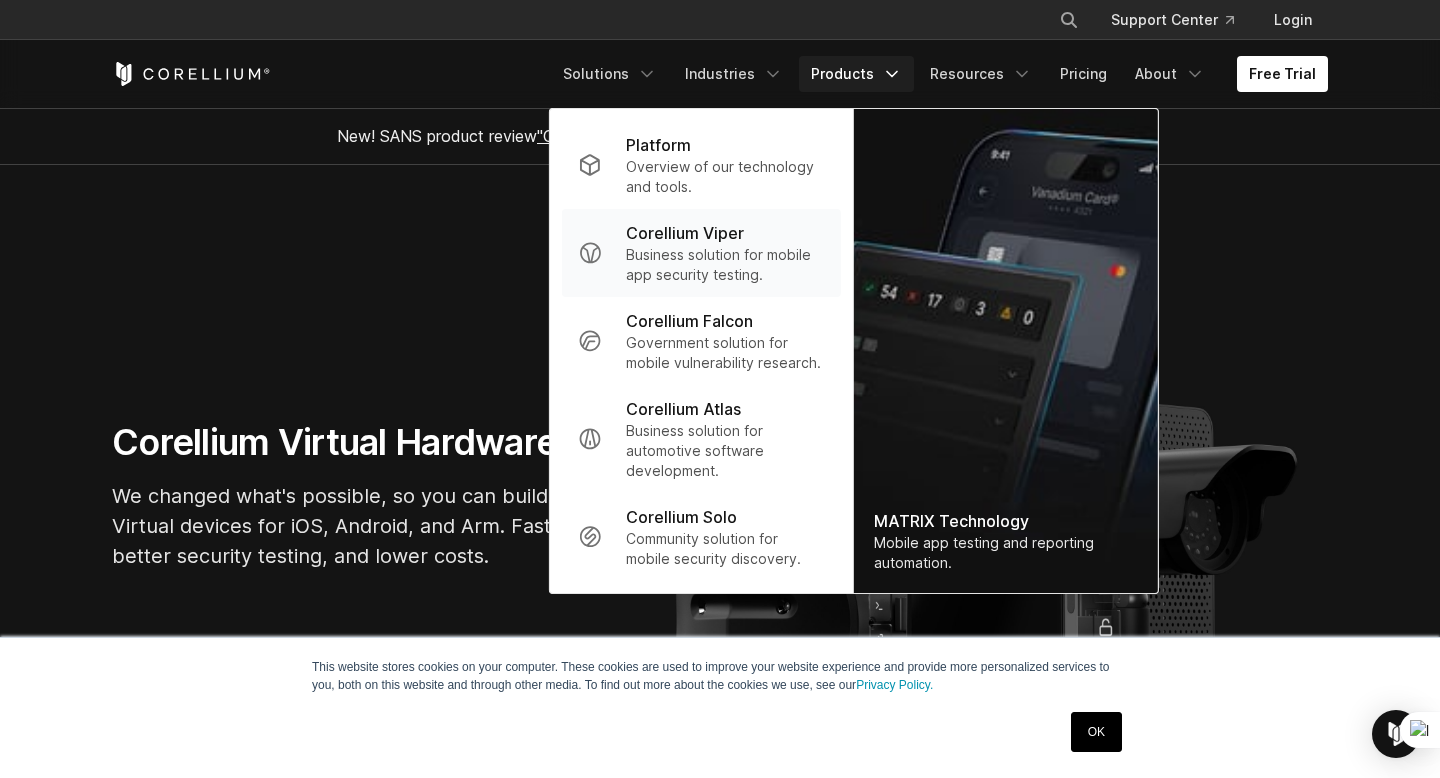 click on "Business solution for mobile app security testing." at bounding box center (725, 265) 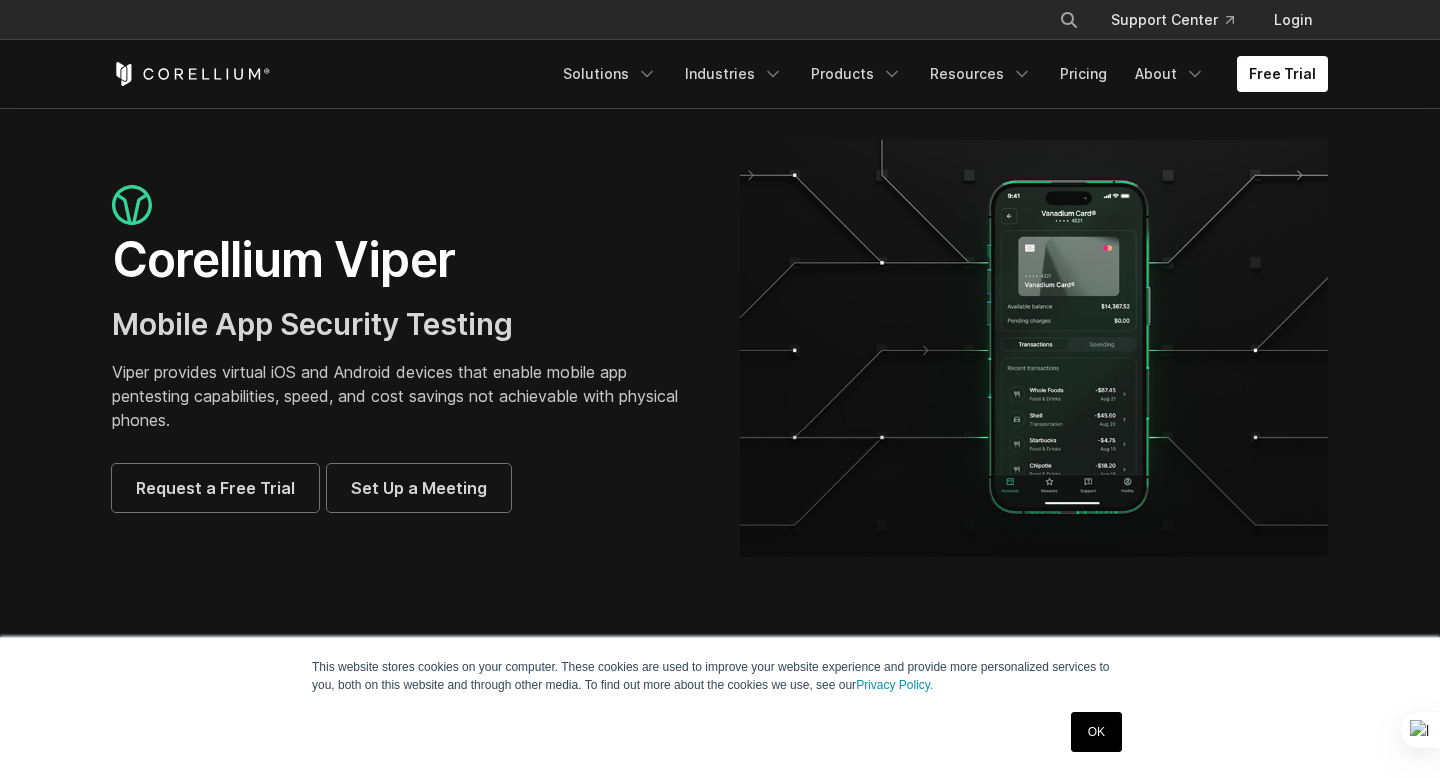 scroll, scrollTop: 0, scrollLeft: 0, axis: both 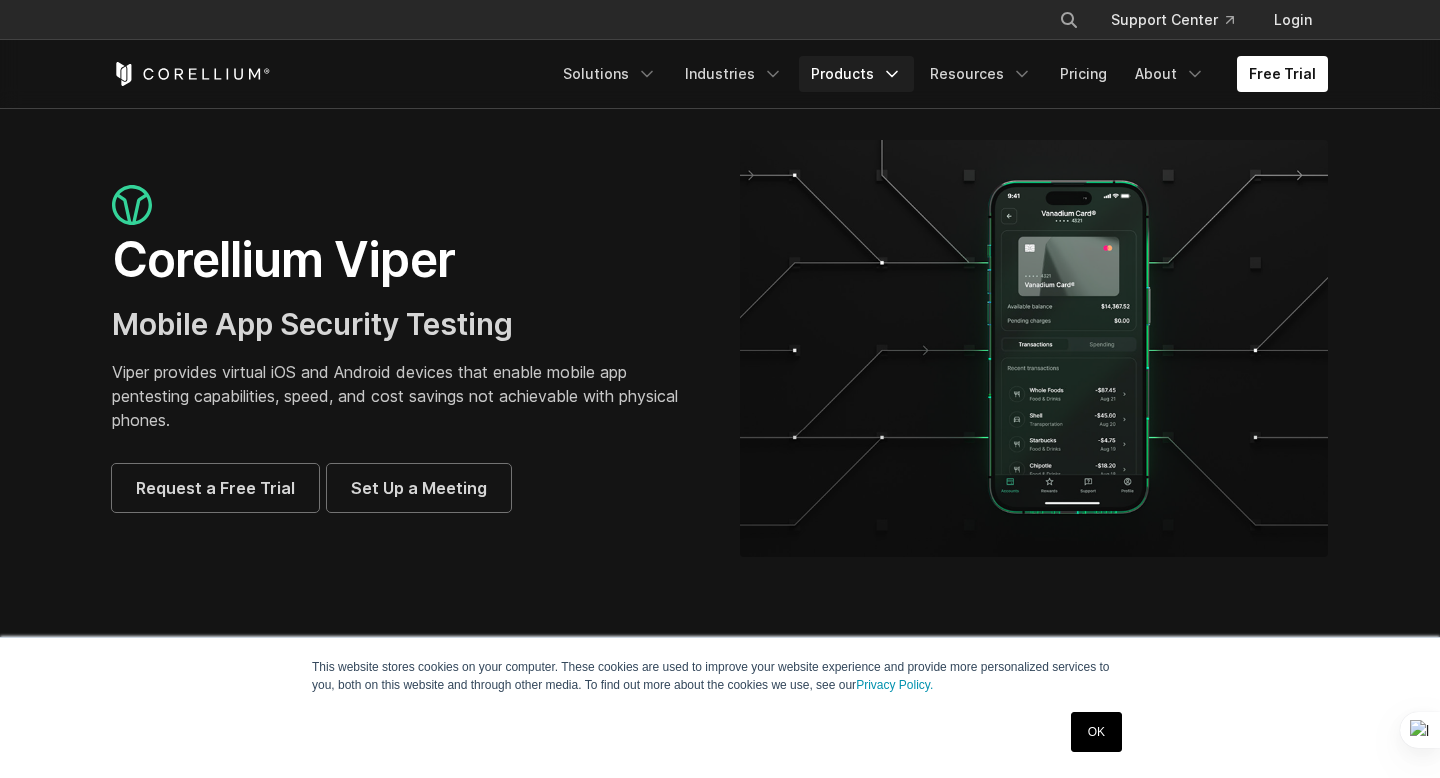 click on "Products" at bounding box center [856, 74] 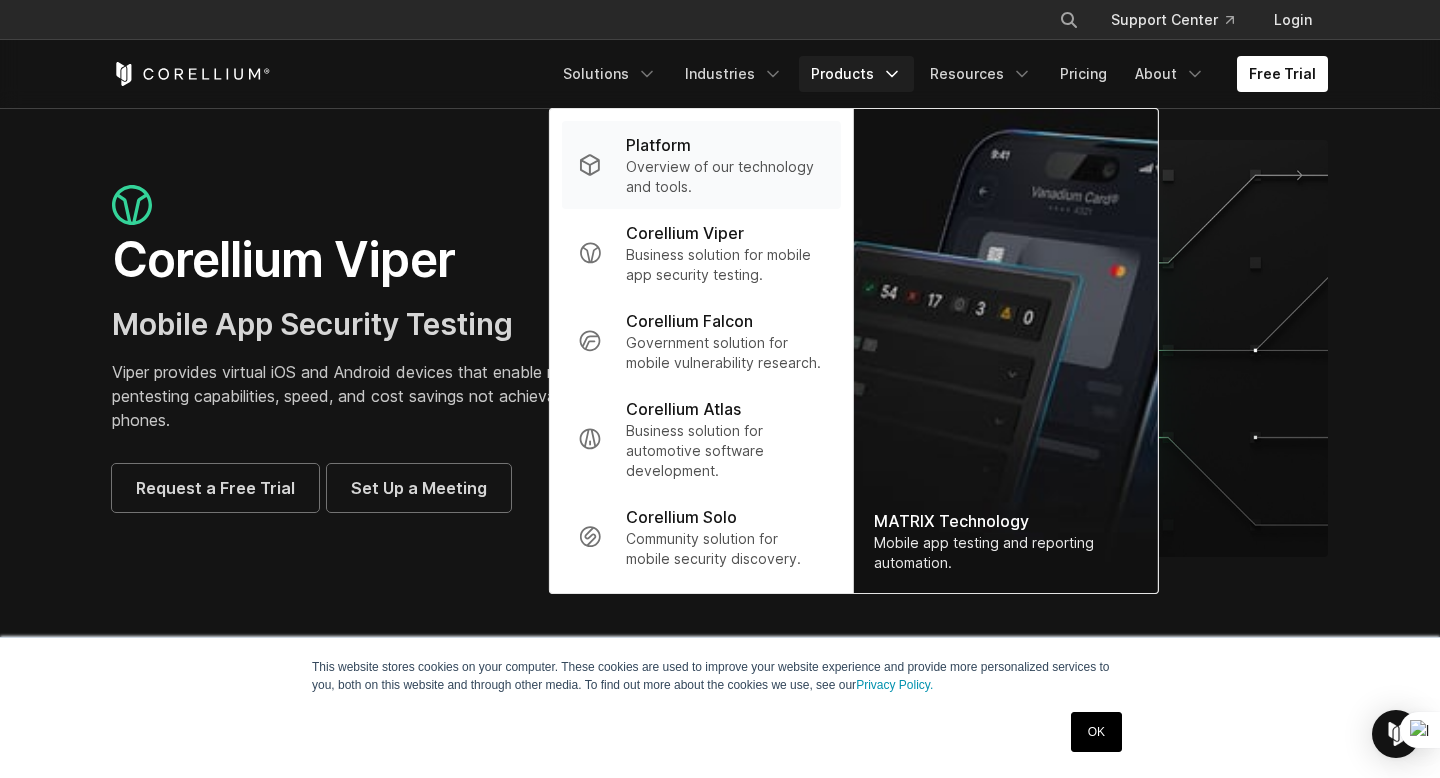click on "Overview of our technology and tools." at bounding box center (725, 177) 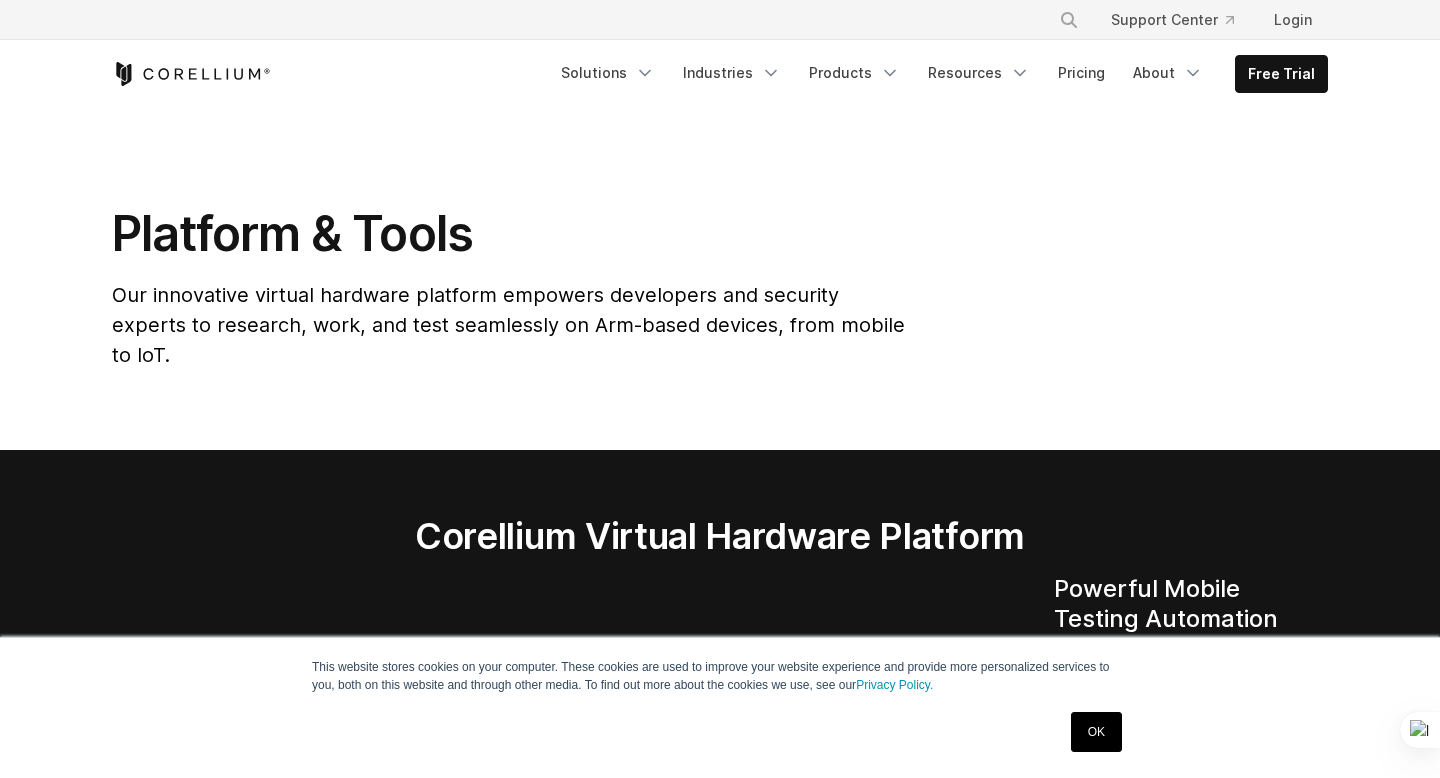 scroll, scrollTop: 75, scrollLeft: 0, axis: vertical 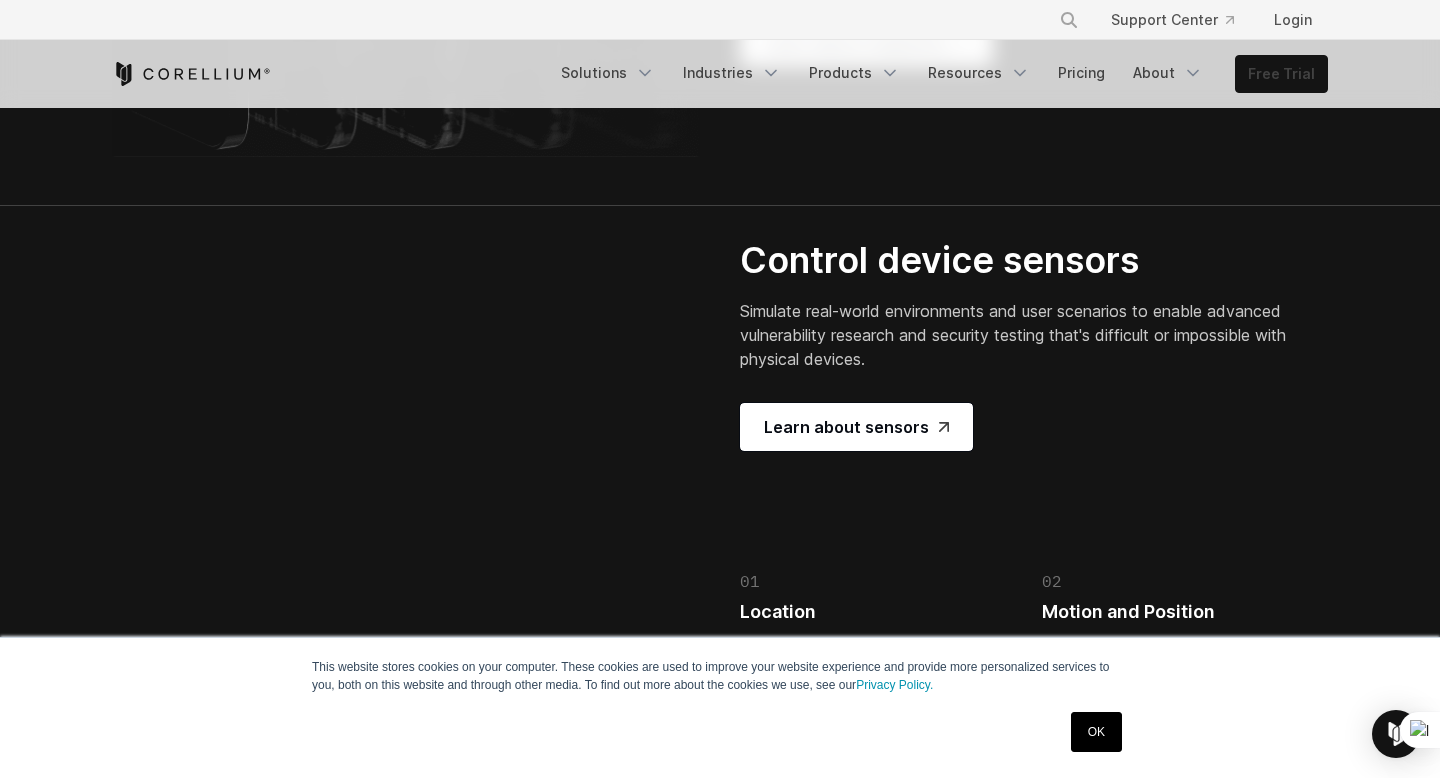 click on "Free Trial" at bounding box center [1281, 74] 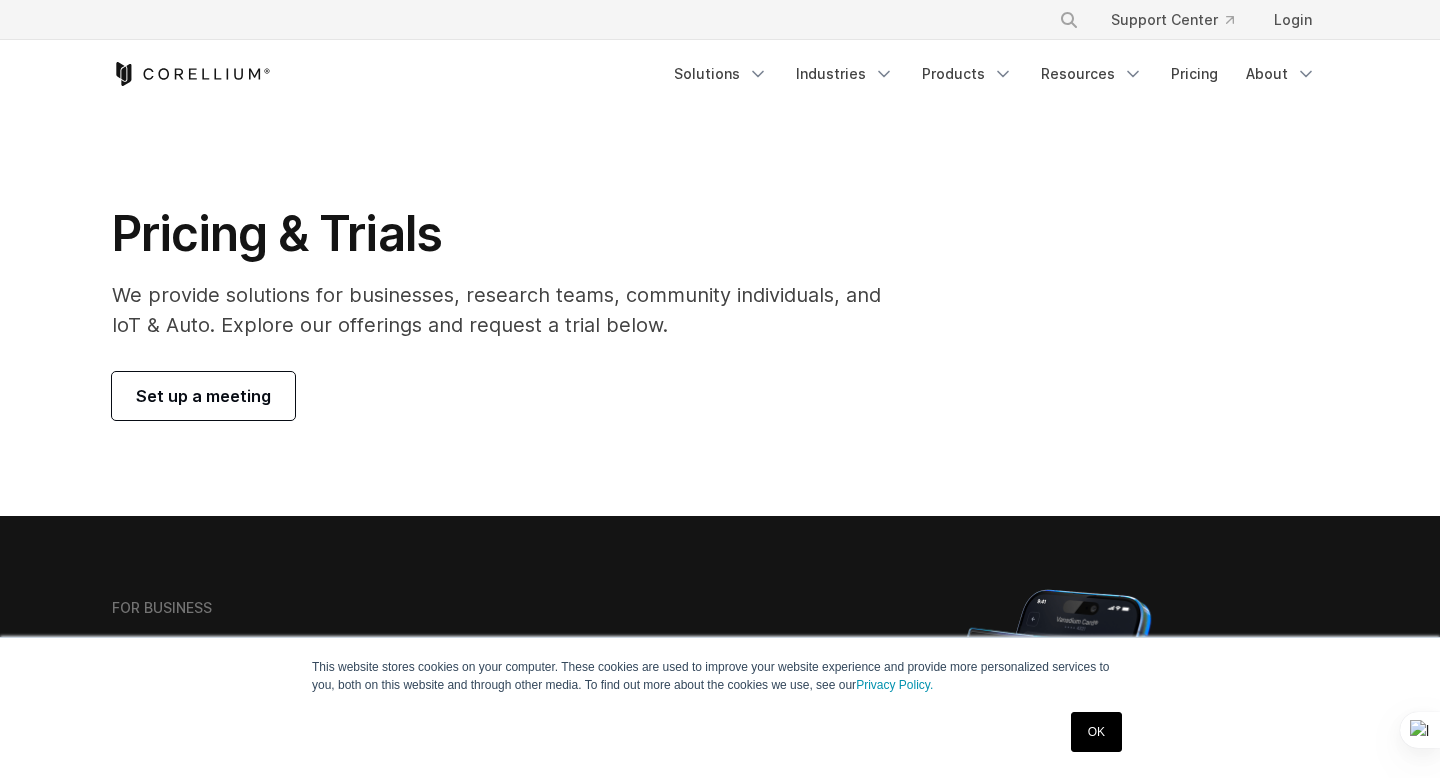 scroll, scrollTop: 0, scrollLeft: 0, axis: both 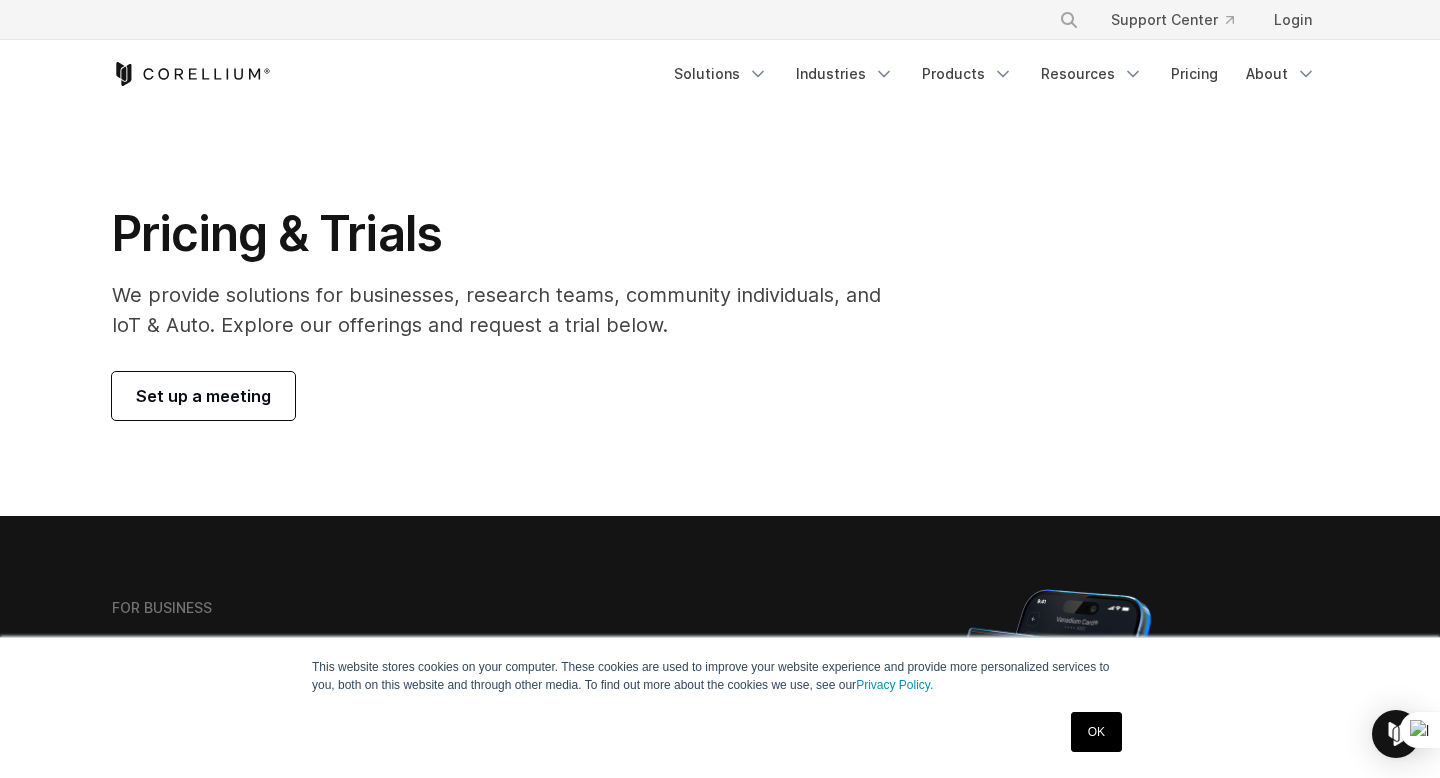 click on "Set up a meeting" at bounding box center [203, 396] 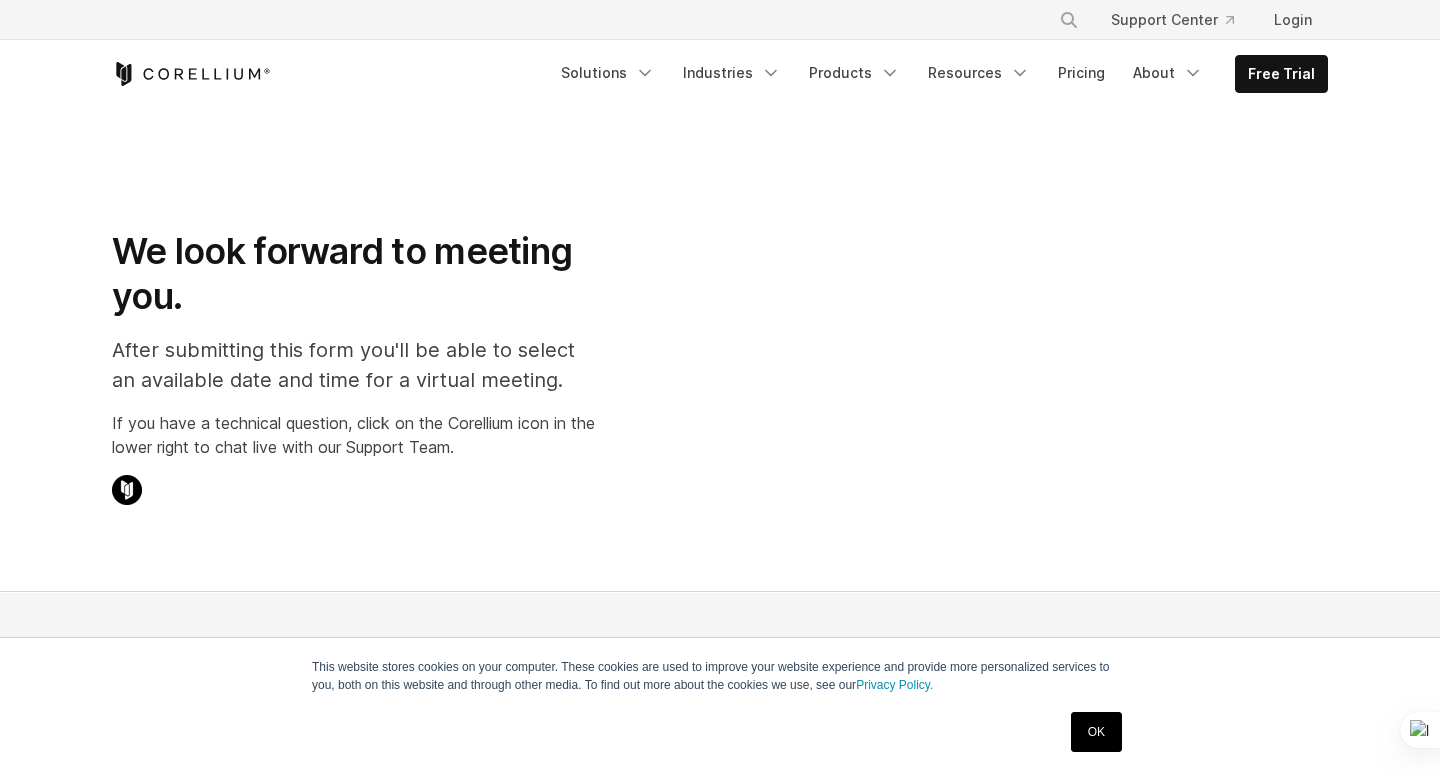 scroll, scrollTop: 0, scrollLeft: 0, axis: both 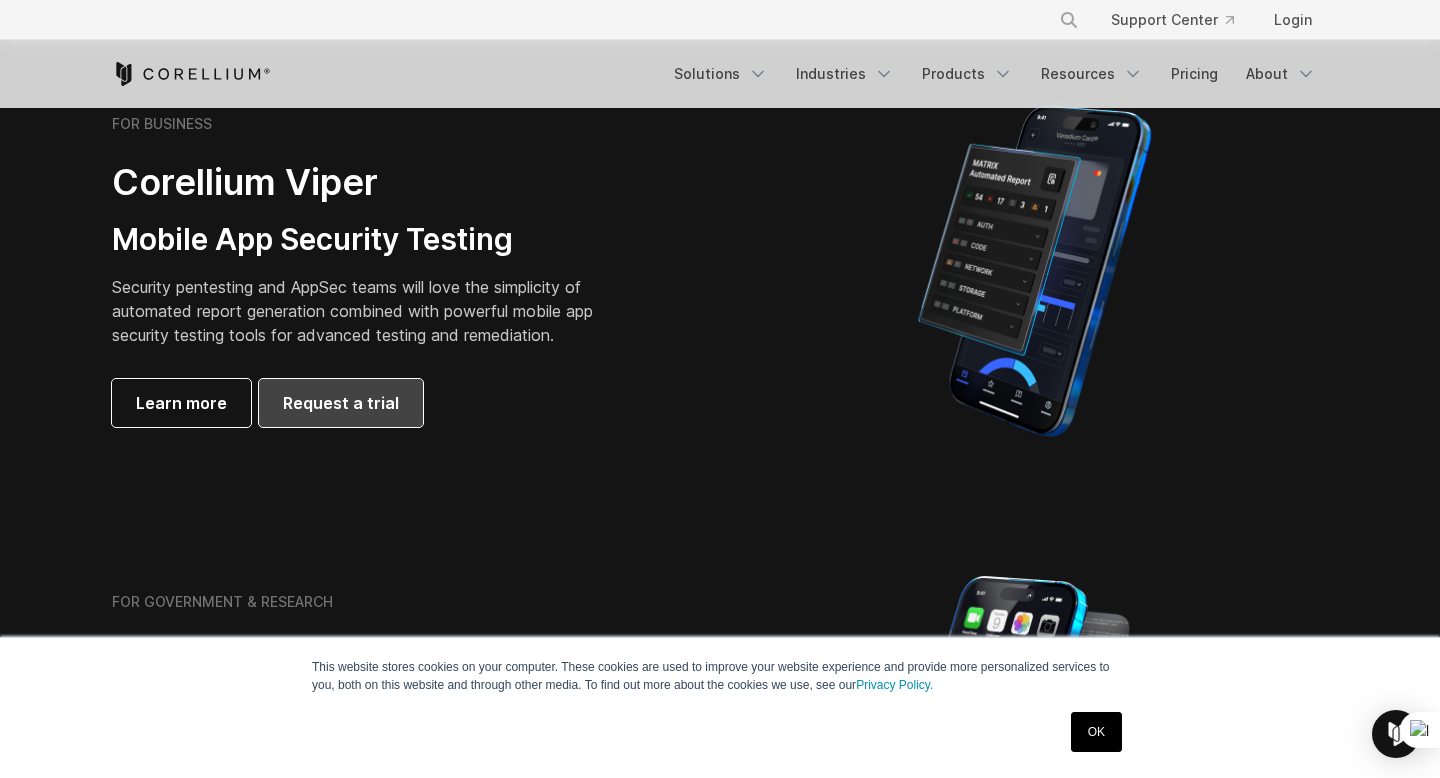 click on "Request a trial" at bounding box center [341, 403] 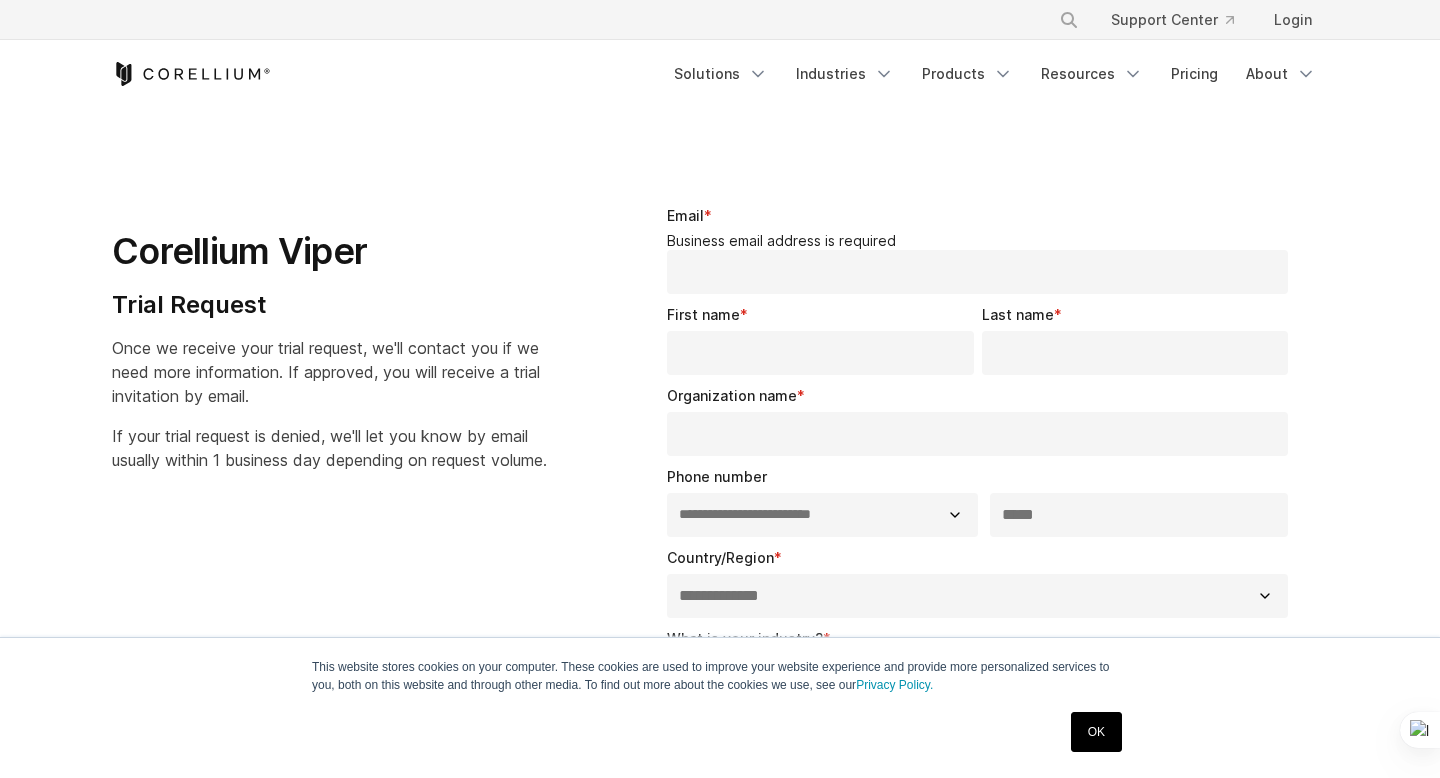 select on "**" 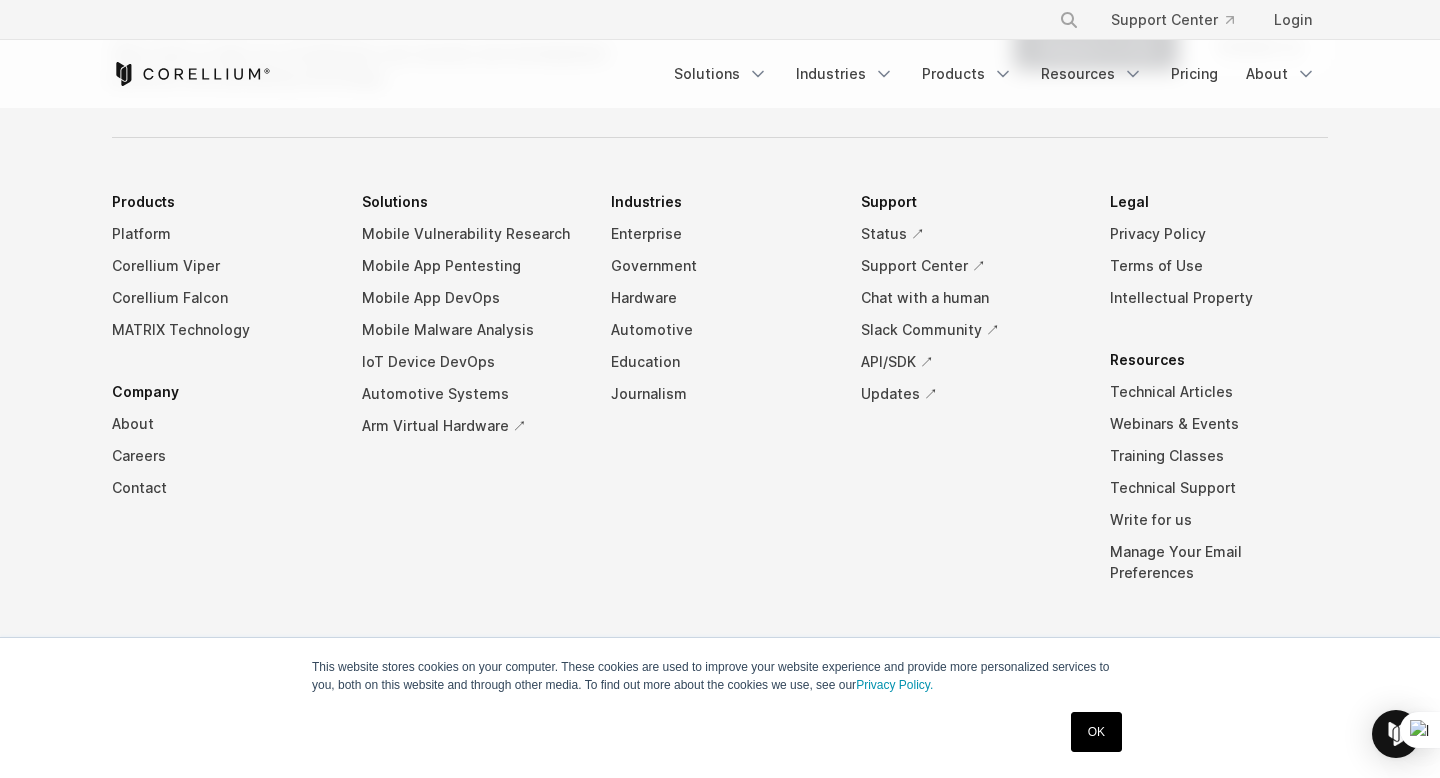 scroll, scrollTop: 0, scrollLeft: 0, axis: both 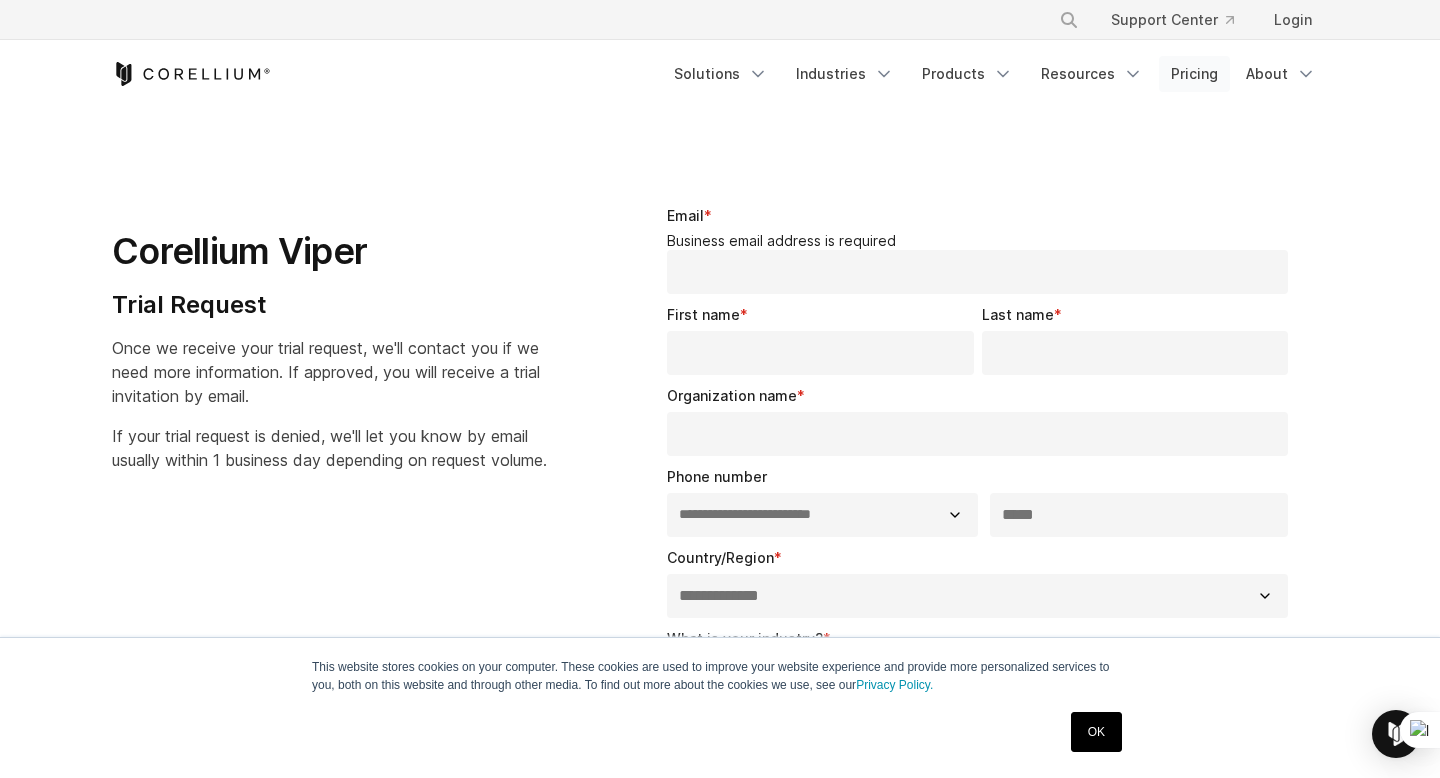 click on "Pricing" at bounding box center [1194, 74] 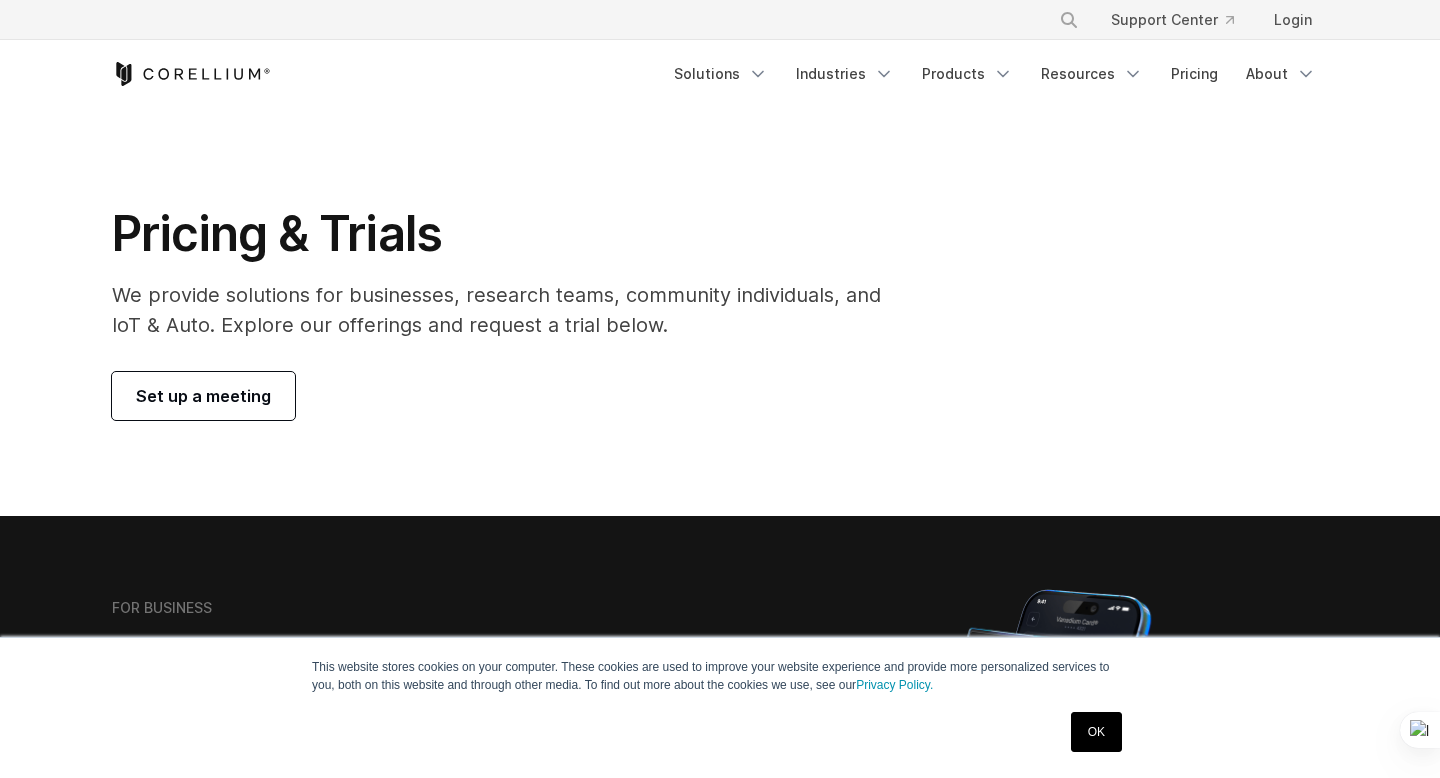 scroll, scrollTop: 0, scrollLeft: 0, axis: both 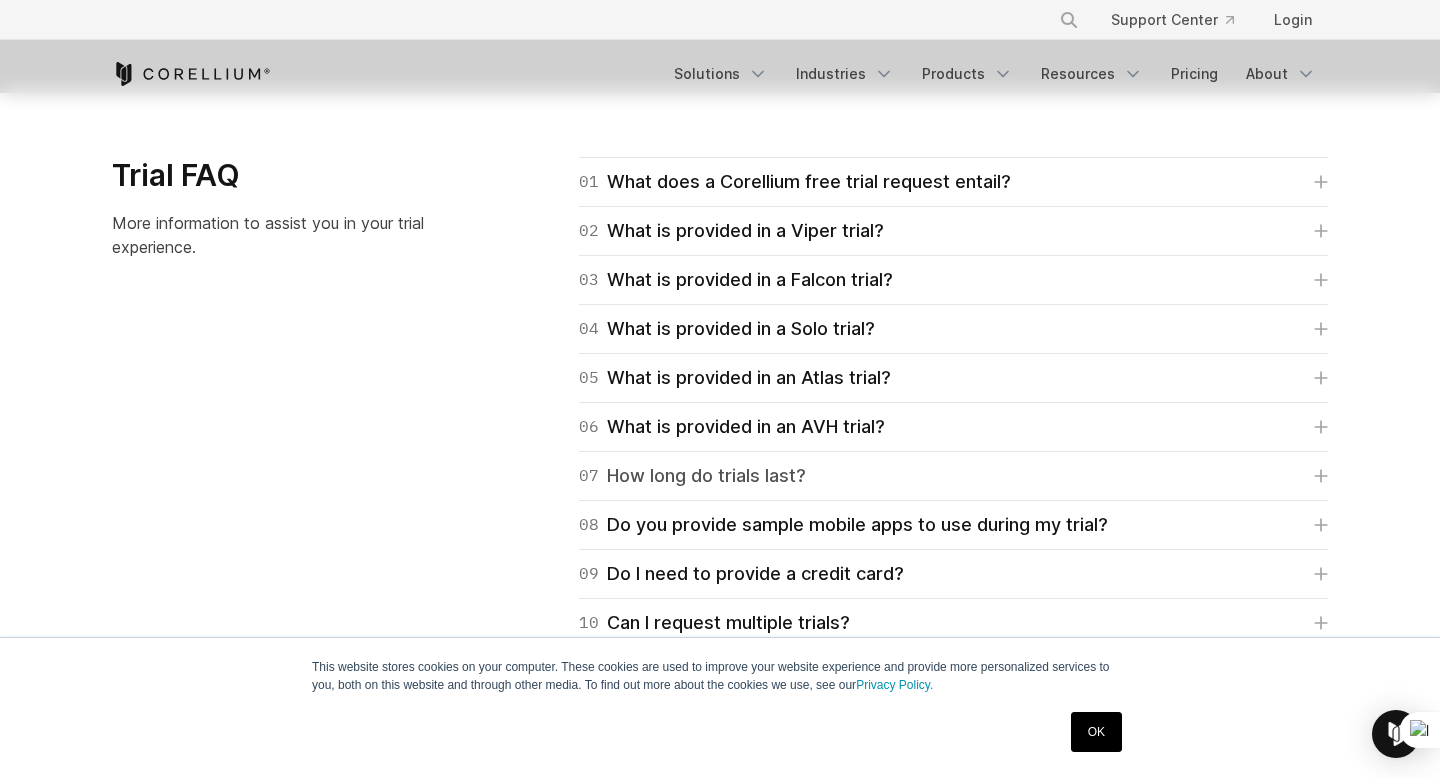 click on "07
How long do trials last?" at bounding box center [692, 476] 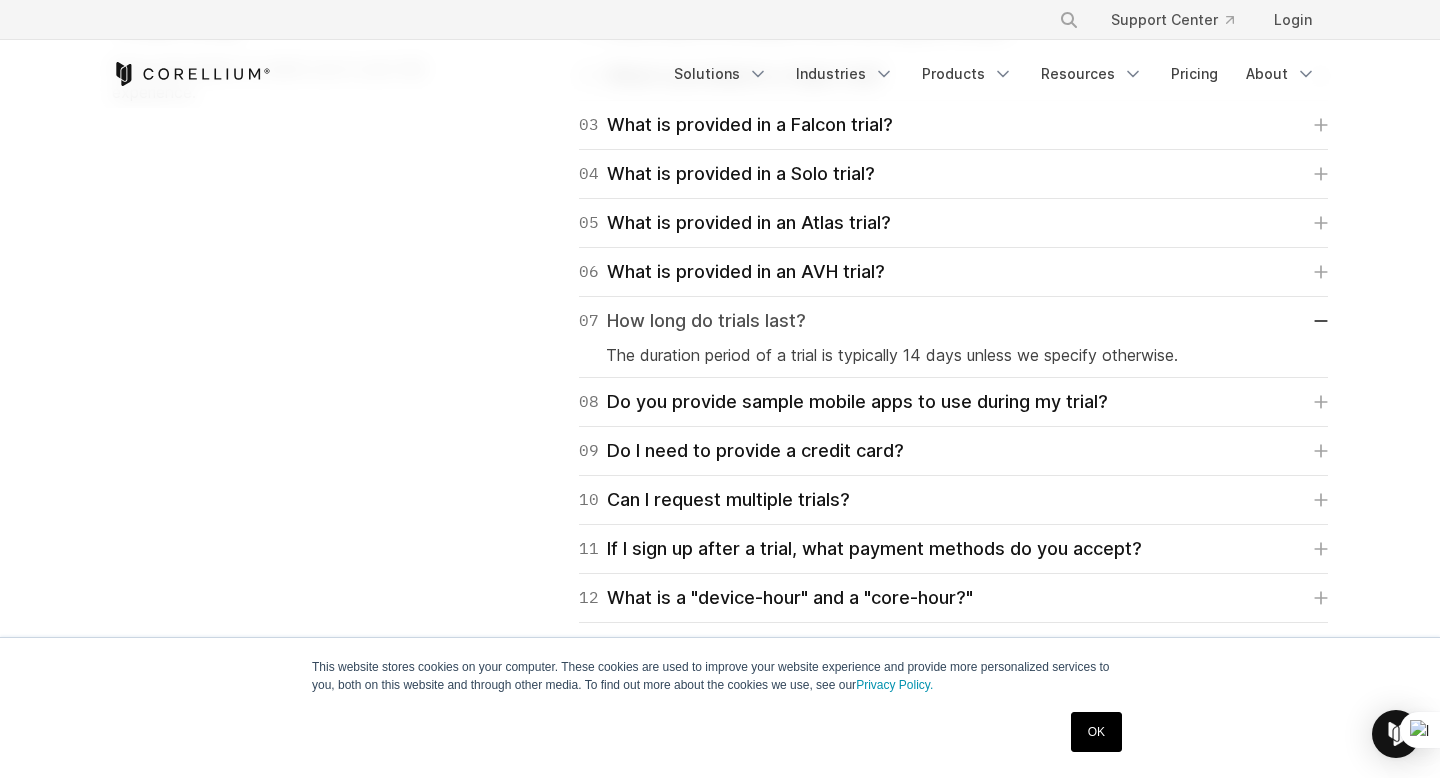 scroll, scrollTop: 3020, scrollLeft: 0, axis: vertical 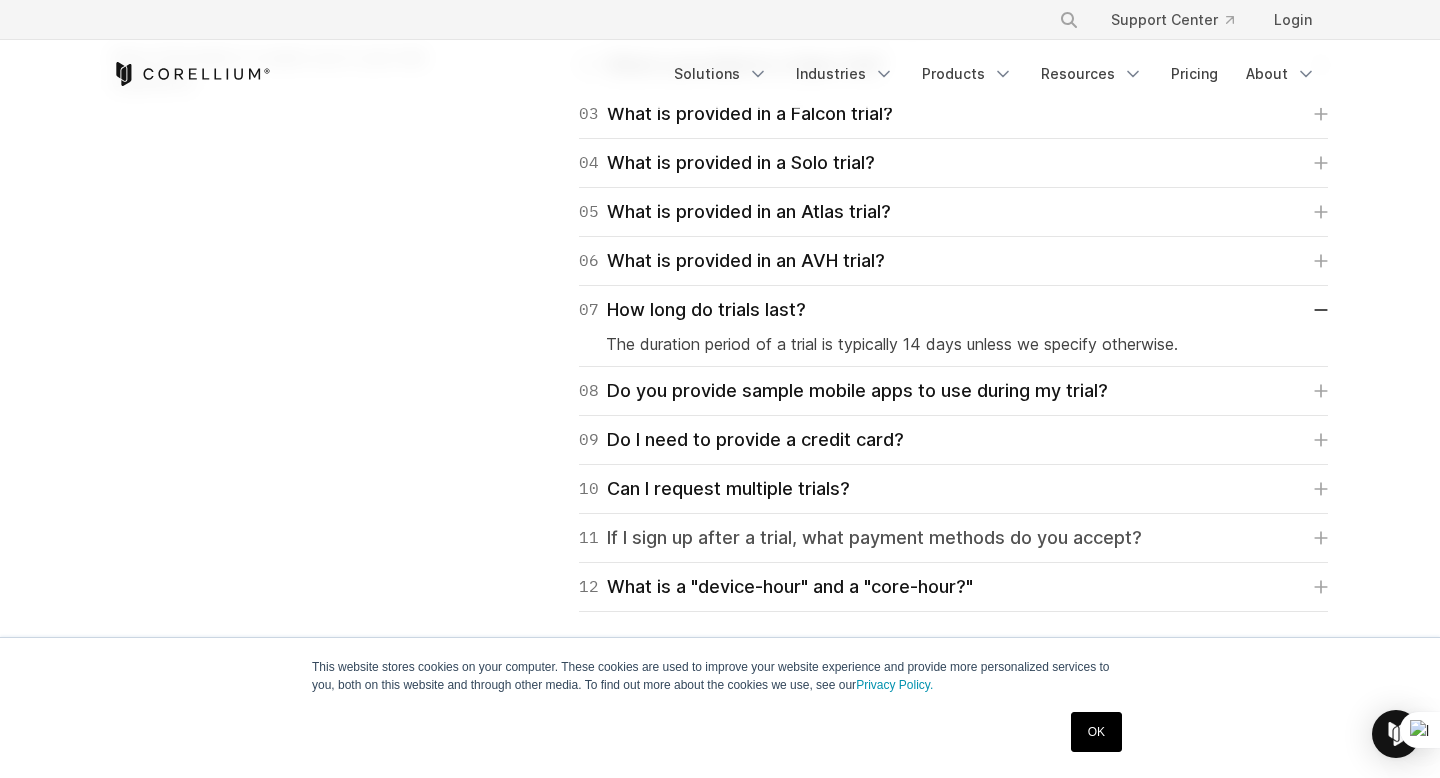 click on "11
If I sign up after a trial, what payment methods do you accept?" at bounding box center [860, 538] 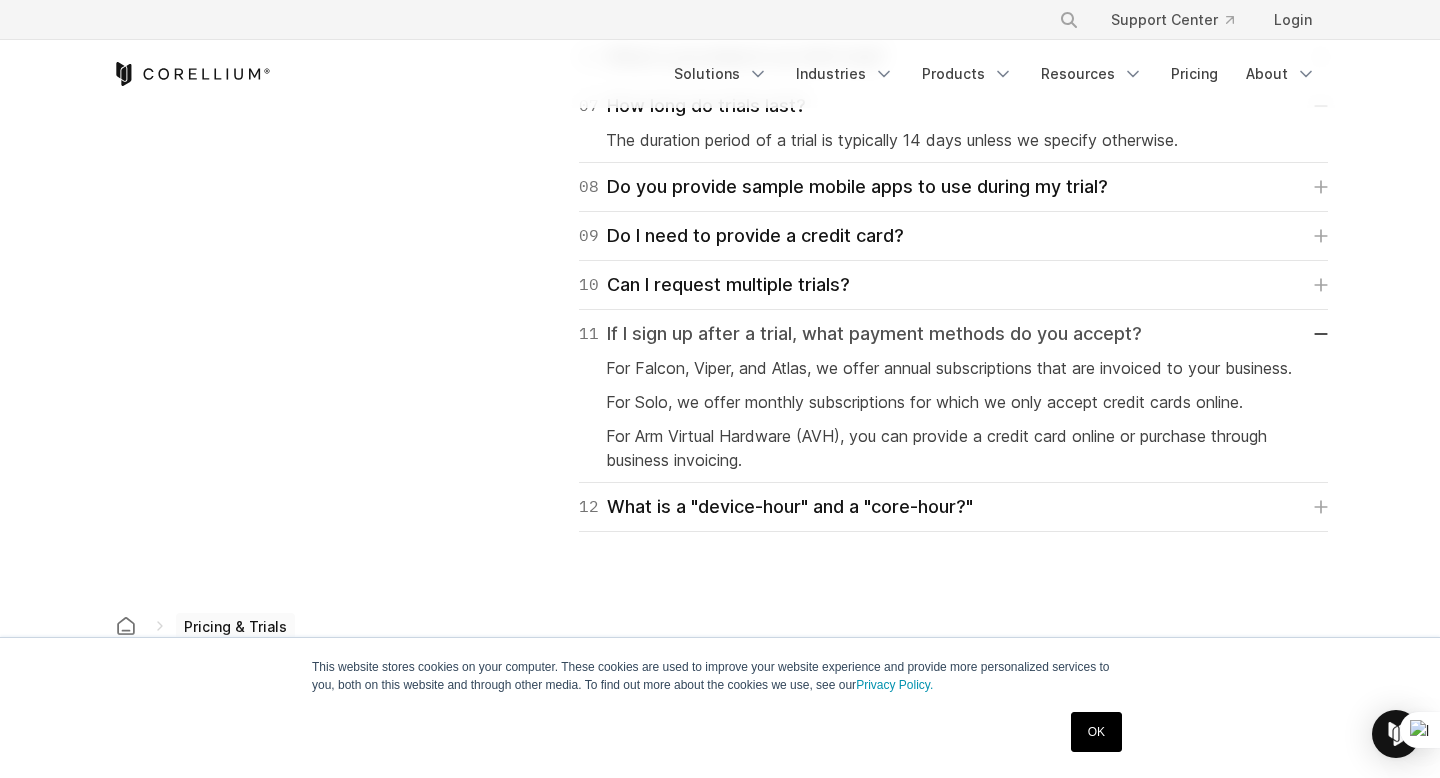 scroll, scrollTop: 3225, scrollLeft: 0, axis: vertical 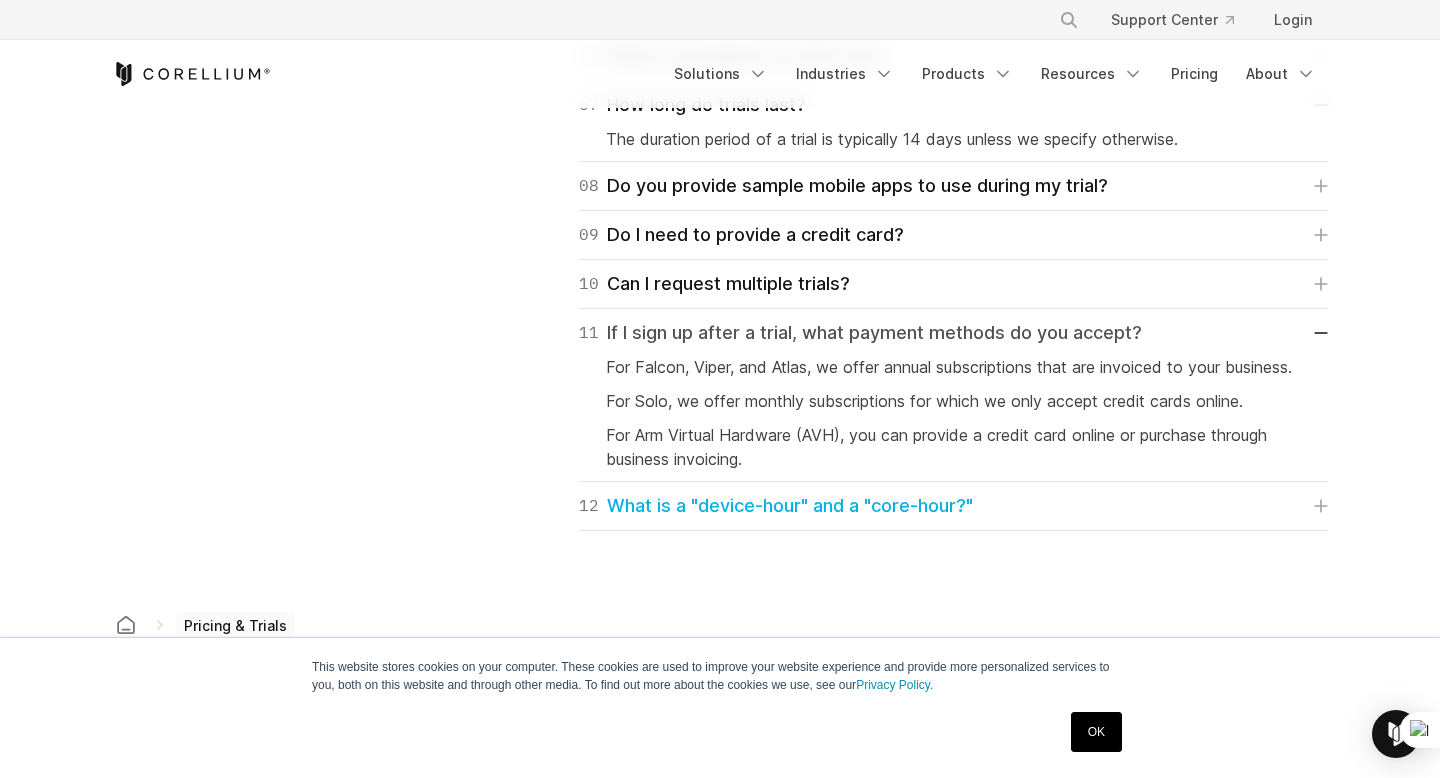 click on "12
What is a "device-hour" and a "core-hour?"" at bounding box center (776, 506) 